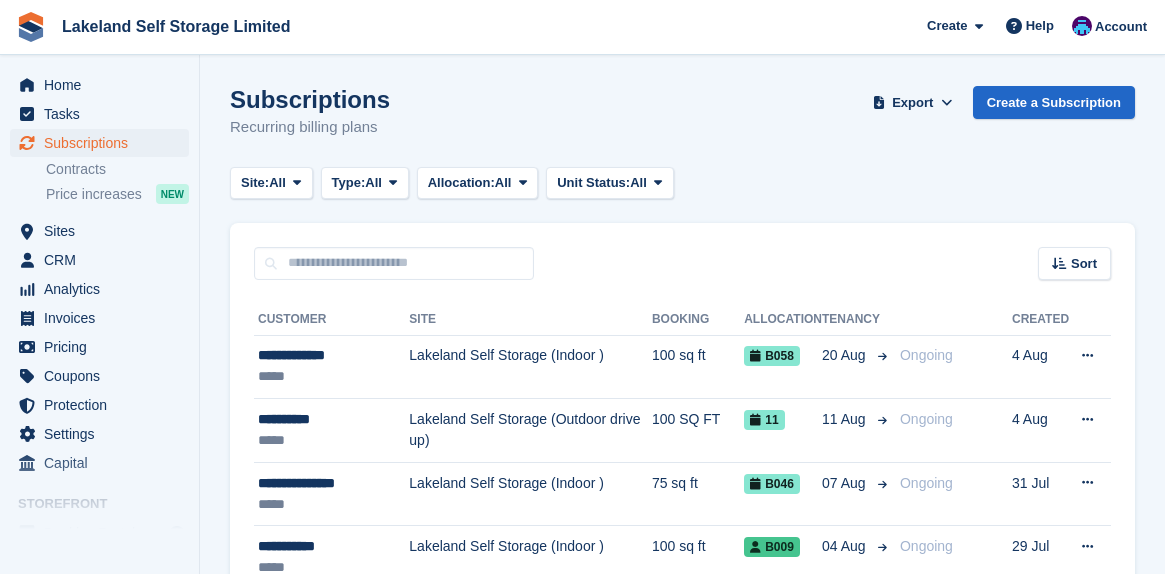scroll, scrollTop: 0, scrollLeft: 0, axis: both 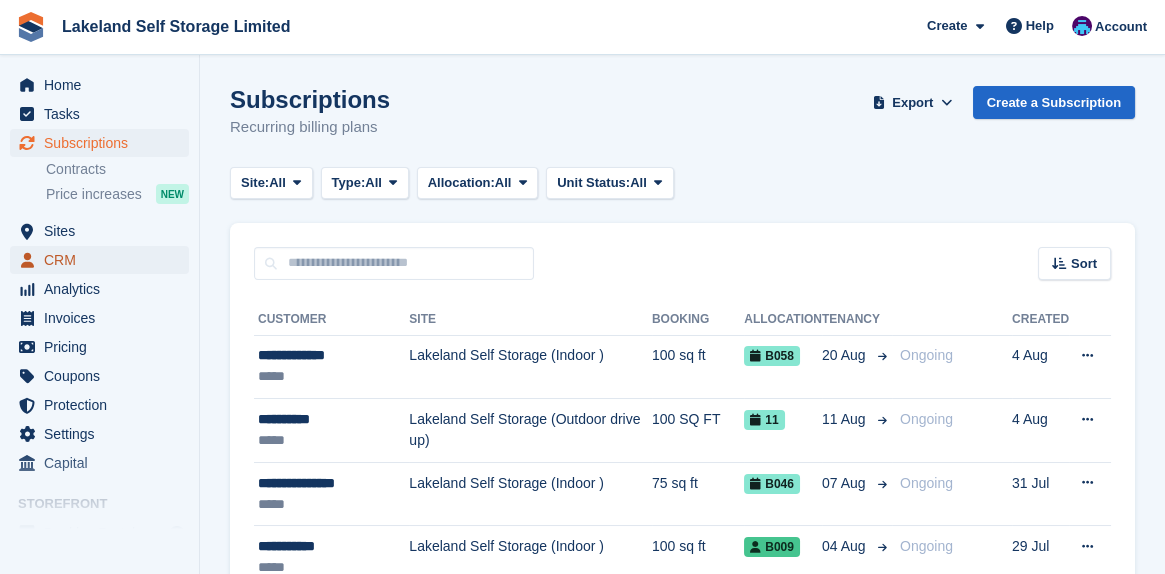 click on "CRM" at bounding box center (104, 260) 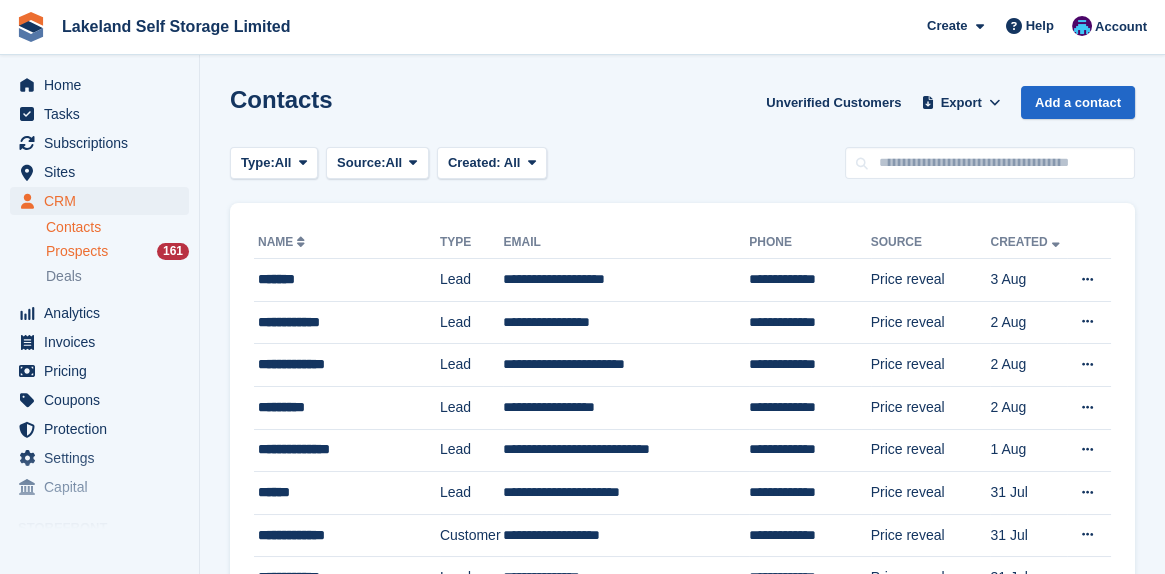 click on "Prospects" at bounding box center (77, 251) 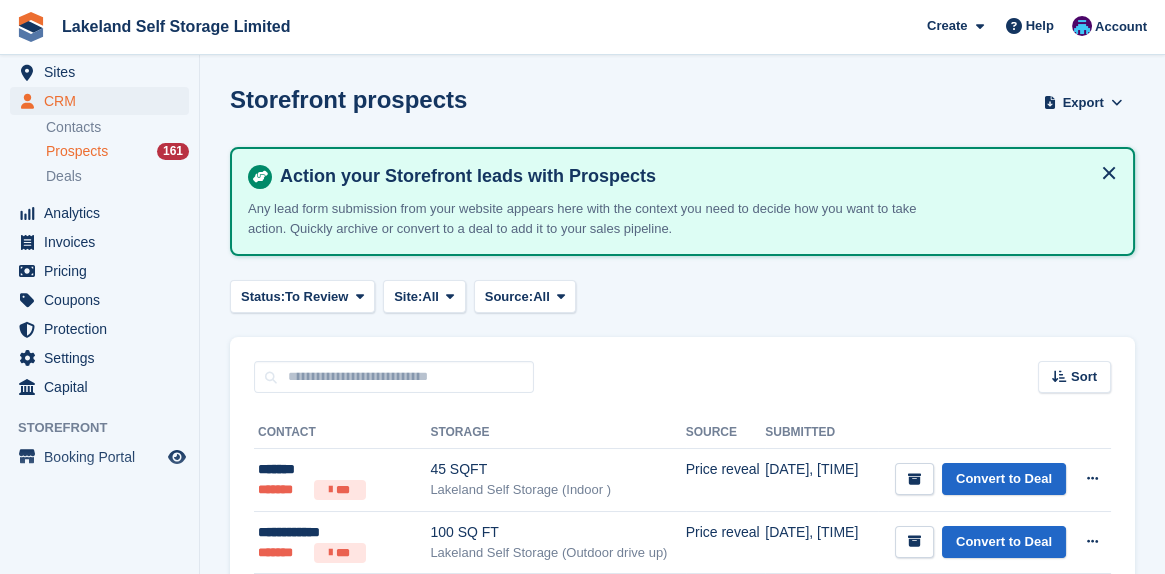 scroll, scrollTop: 105, scrollLeft: 0, axis: vertical 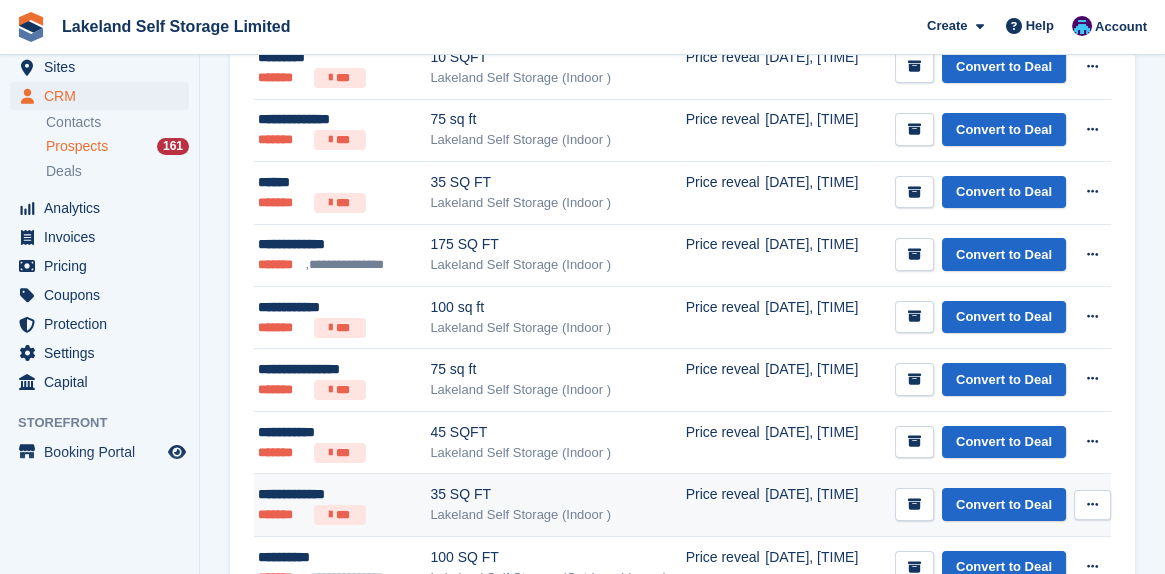click on "**********" at bounding box center (338, 494) 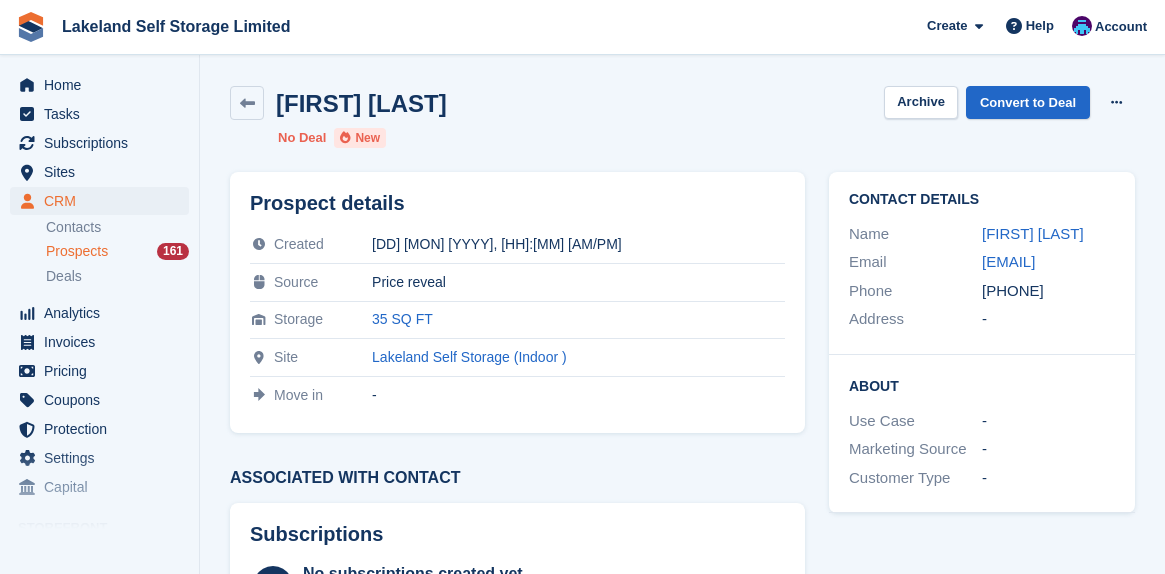 scroll, scrollTop: 0, scrollLeft: 0, axis: both 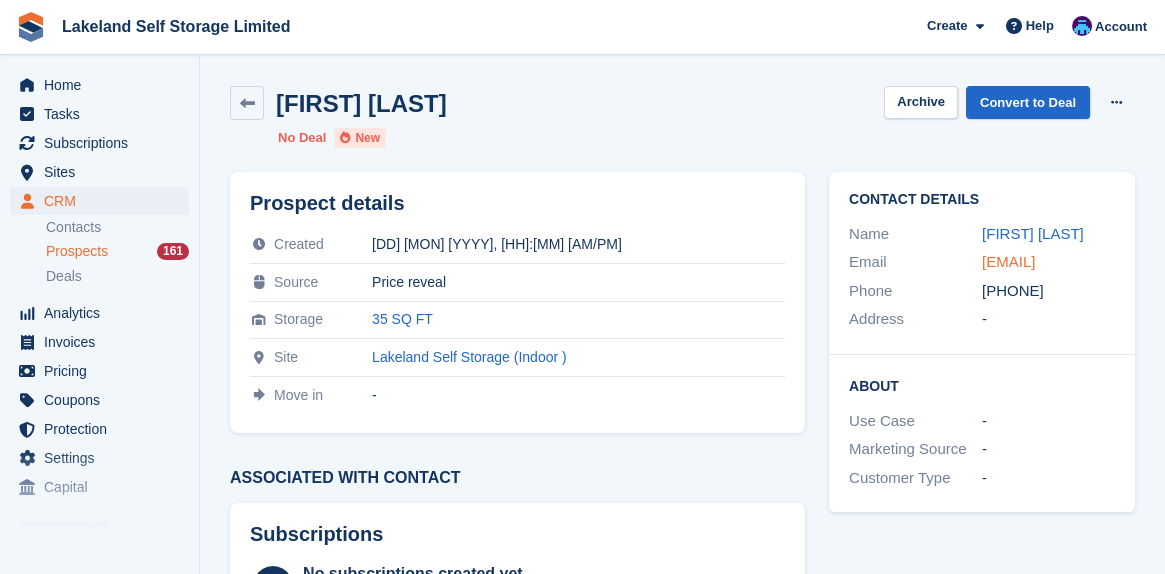 click on "ambercropley@outlook.com" at bounding box center [1008, 261] 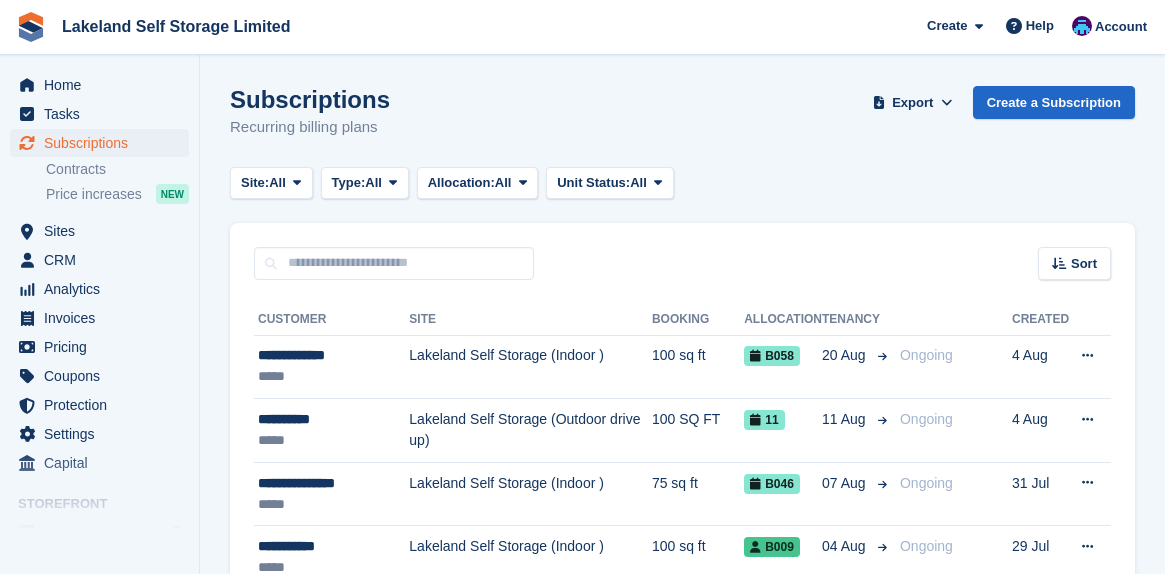 scroll, scrollTop: 0, scrollLeft: 0, axis: both 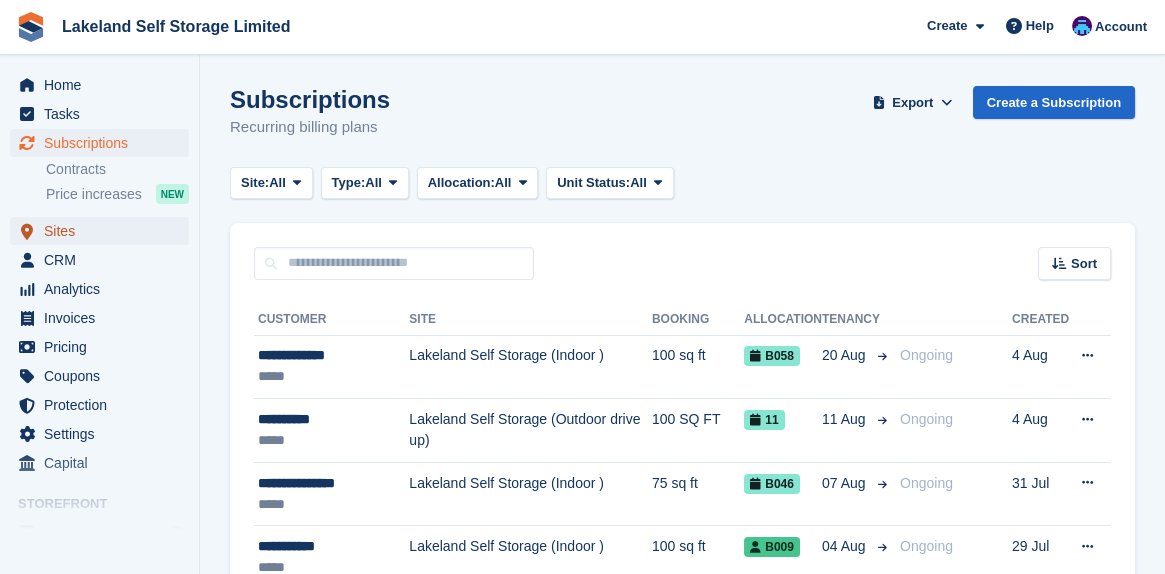 click on "Sites" at bounding box center [104, 231] 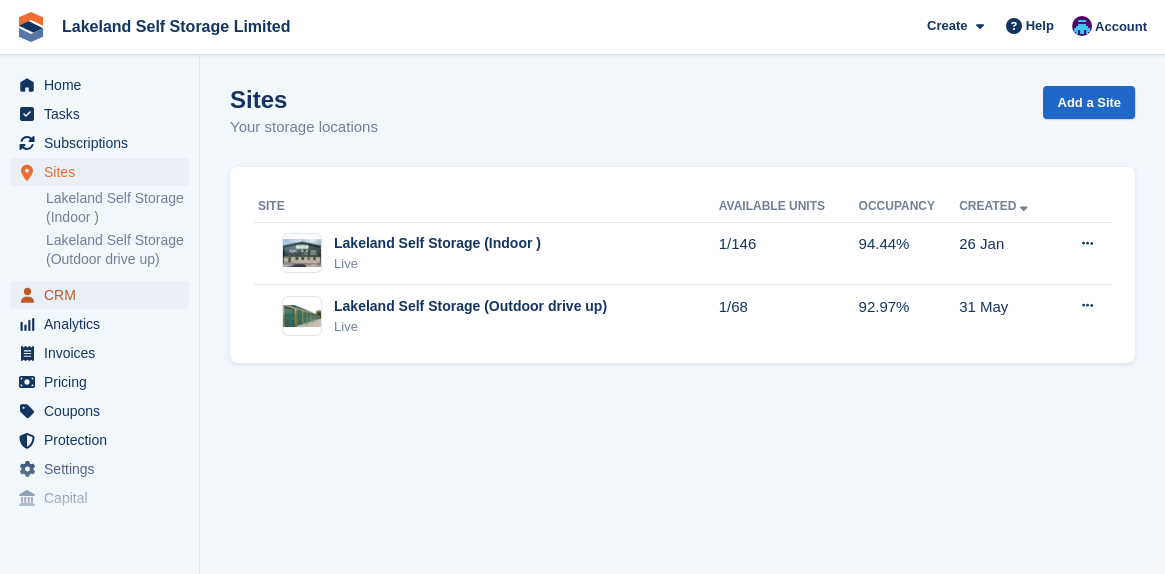 click on "CRM" at bounding box center (104, 295) 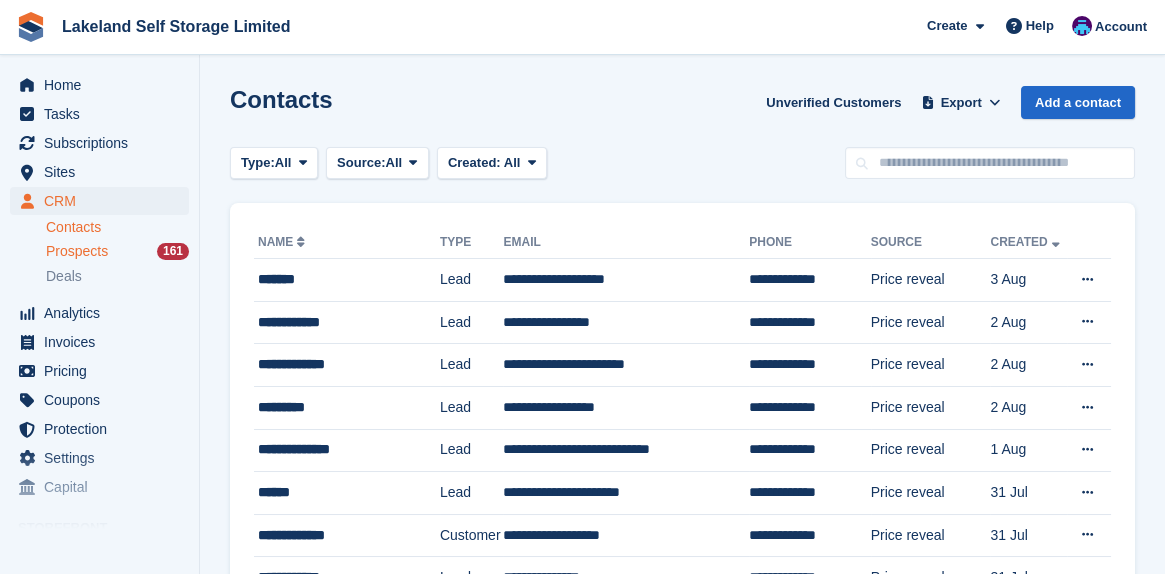 click on "Prospects" at bounding box center (77, 251) 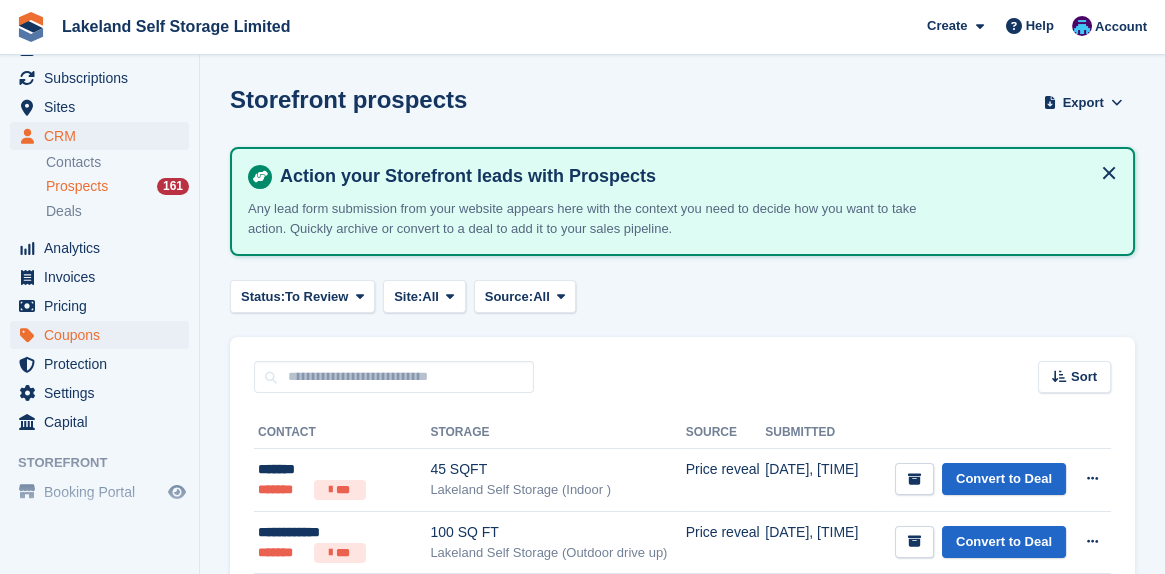 scroll, scrollTop: 105, scrollLeft: 0, axis: vertical 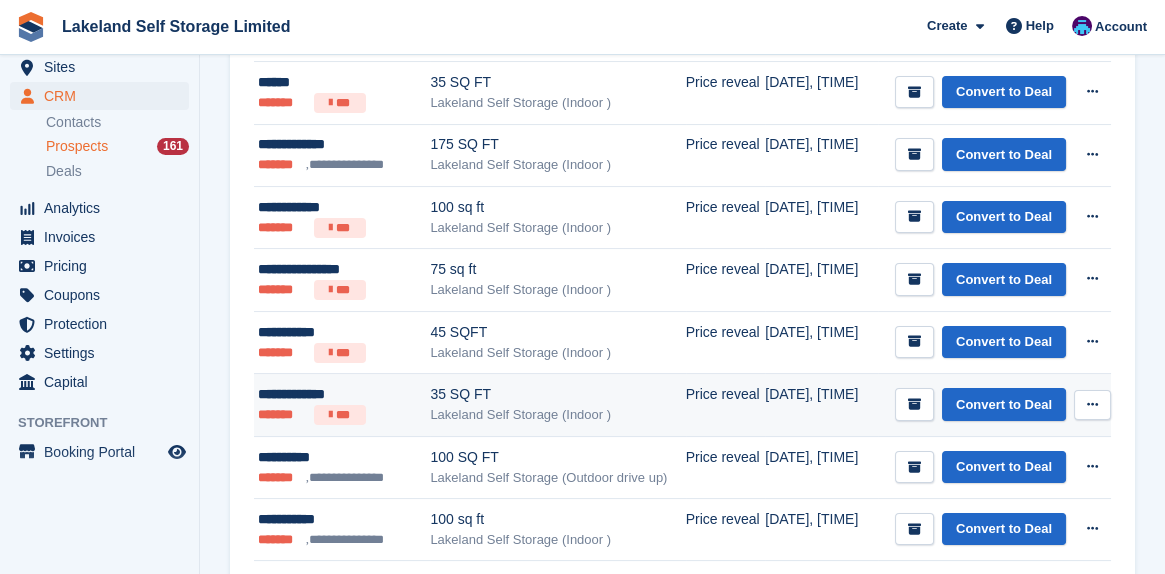 click on "**********" at bounding box center [338, 394] 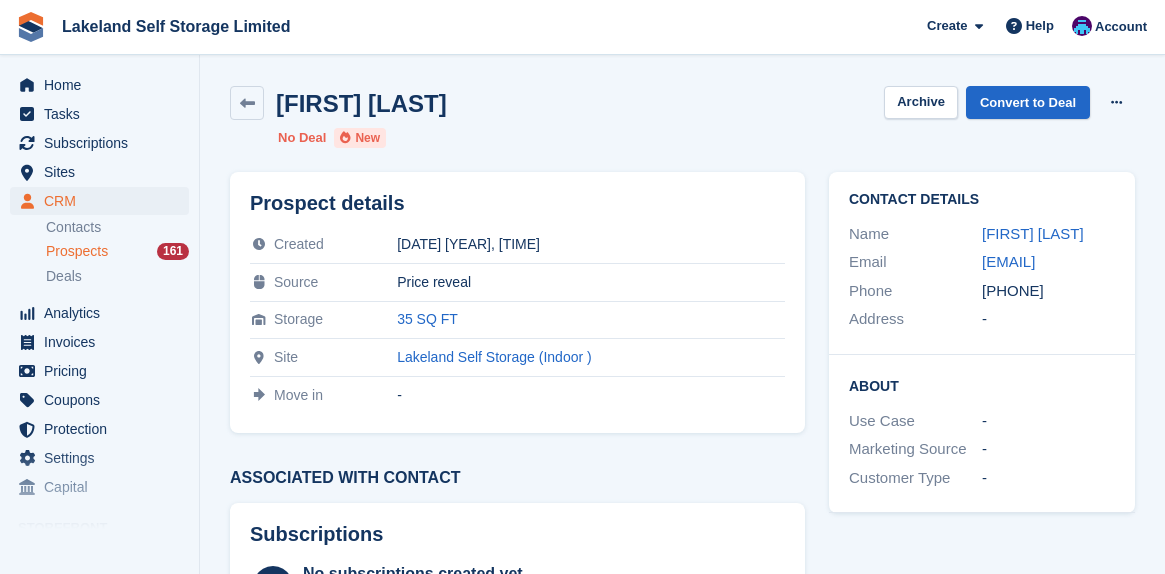 scroll, scrollTop: 0, scrollLeft: 0, axis: both 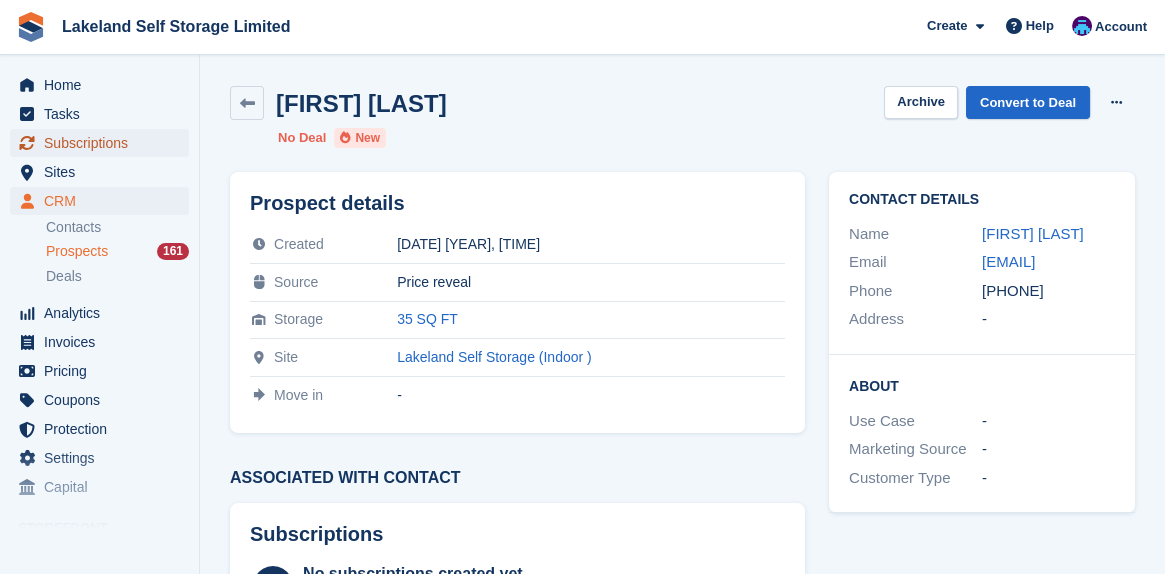 click on "Subscriptions" at bounding box center [104, 143] 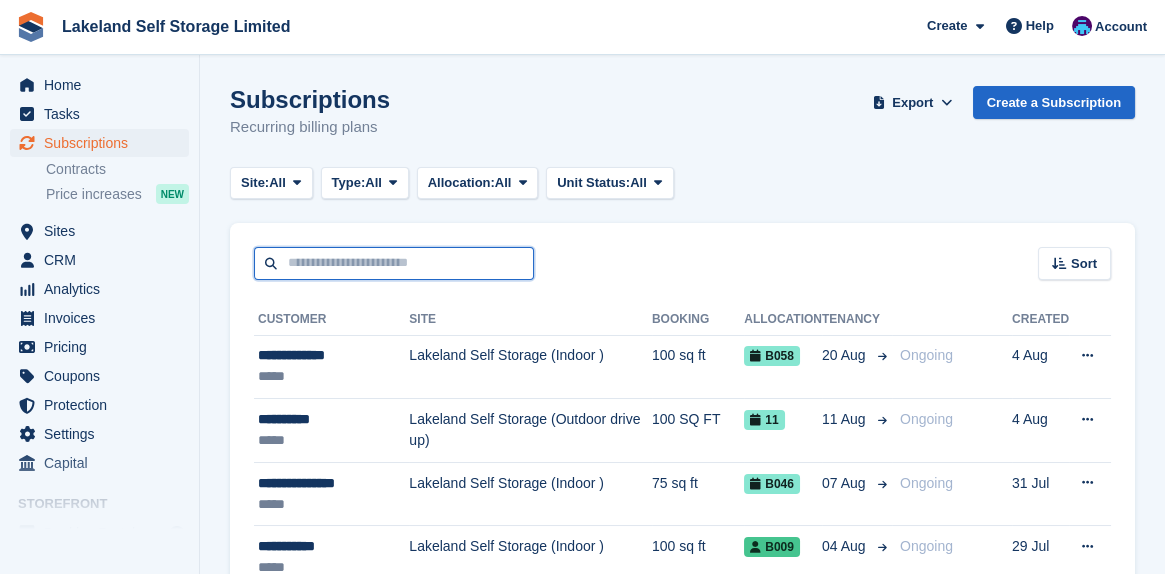 click at bounding box center [394, 263] 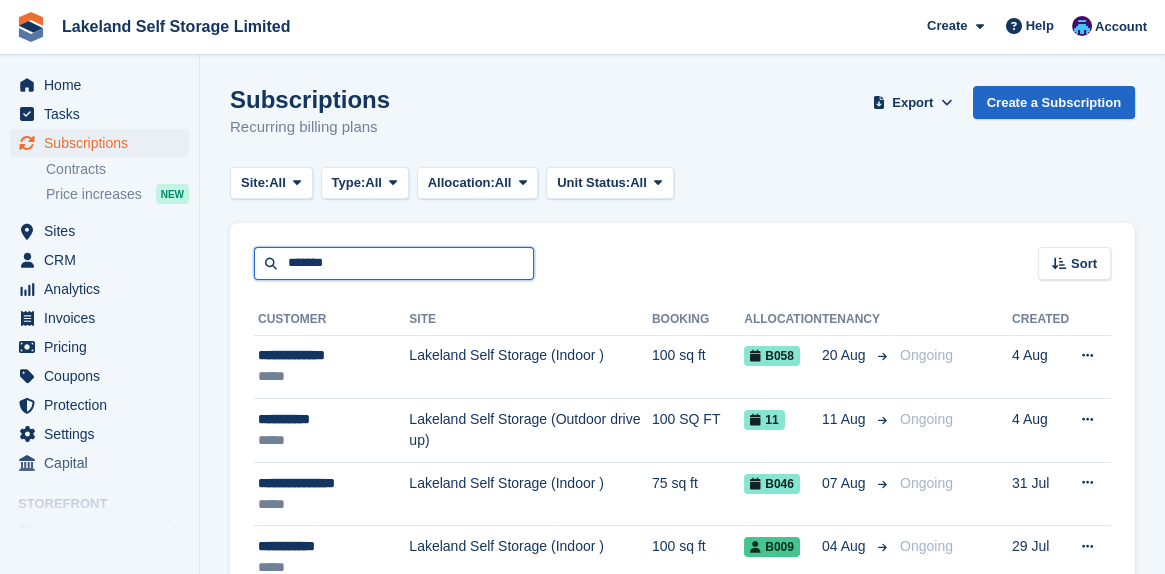 type on "*******" 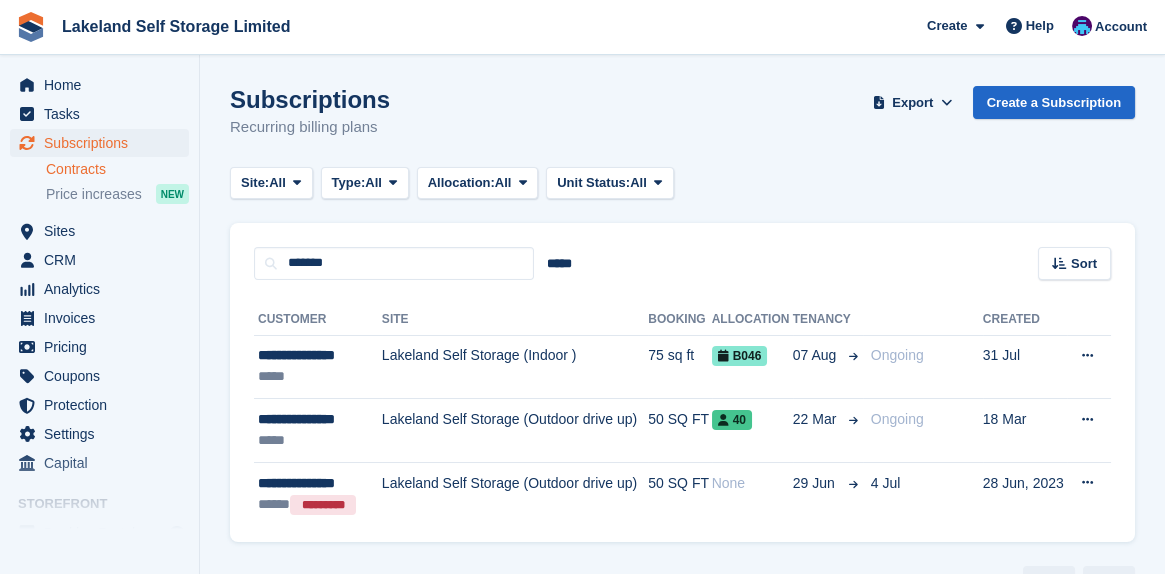 click on "Contracts" at bounding box center [117, 169] 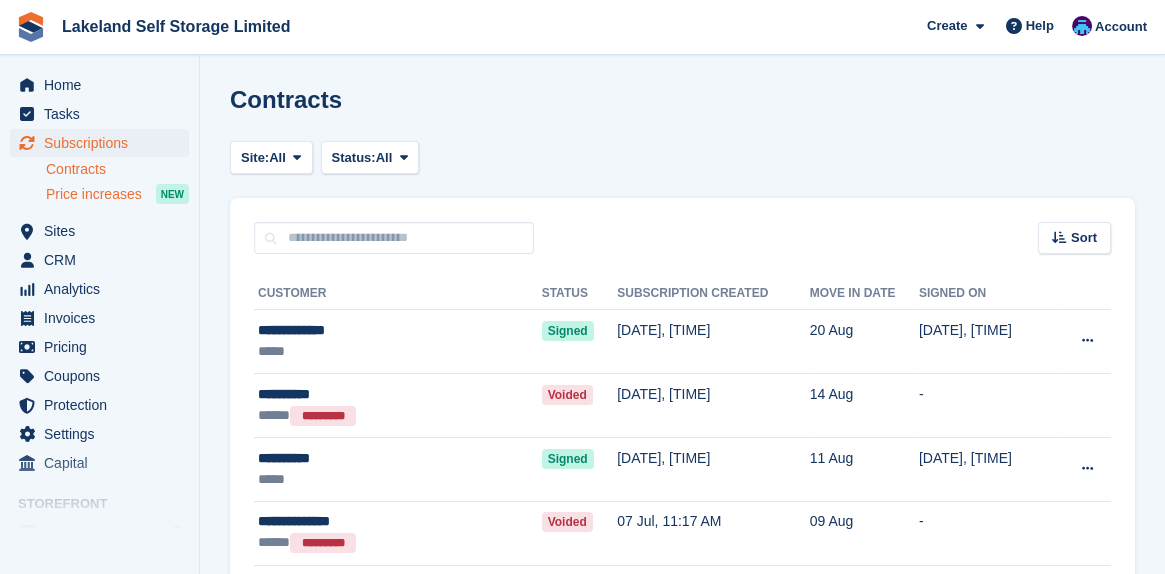 scroll, scrollTop: 82, scrollLeft: 0, axis: vertical 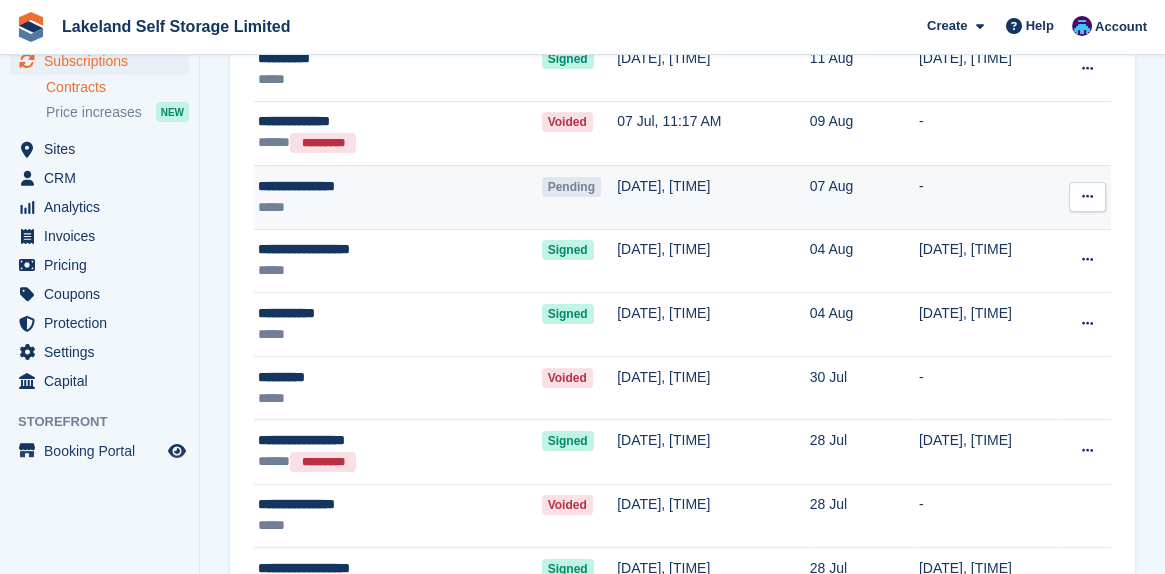 click on "Pending" at bounding box center [571, 187] 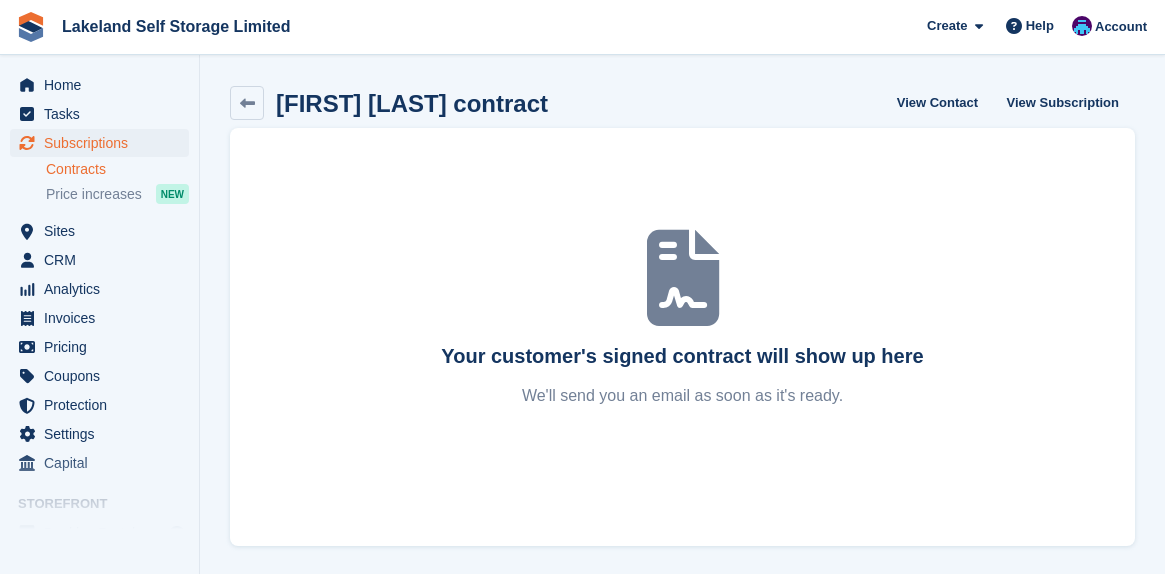 scroll, scrollTop: 0, scrollLeft: 0, axis: both 